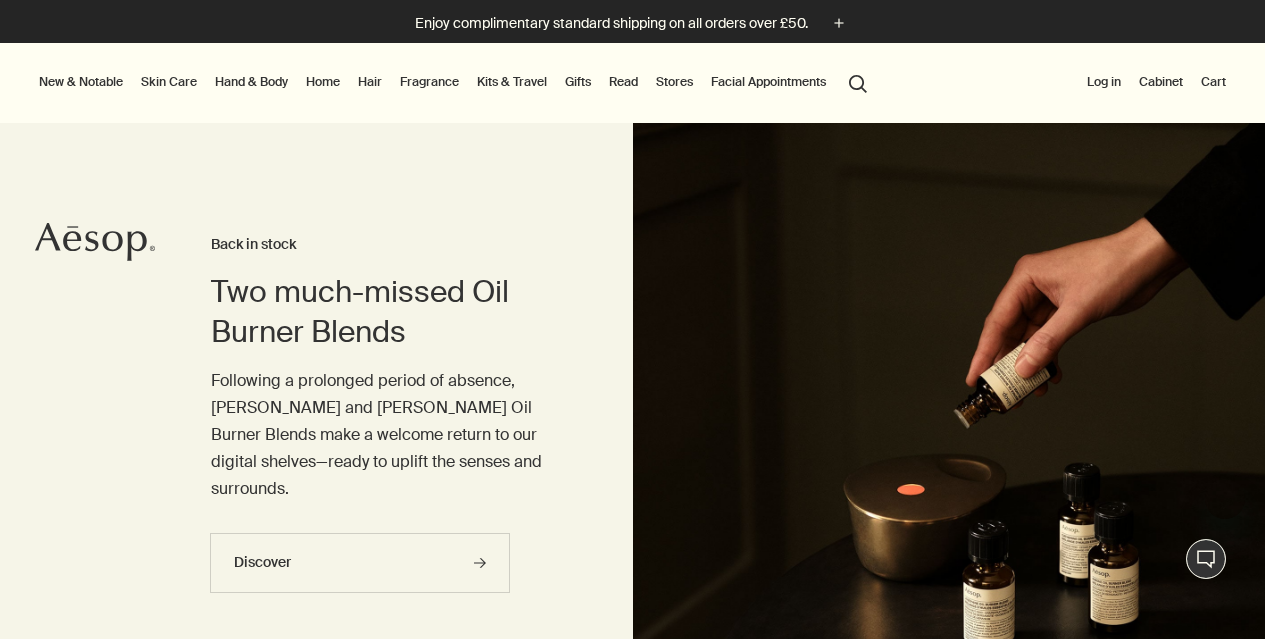 scroll, scrollTop: 0, scrollLeft: 0, axis: both 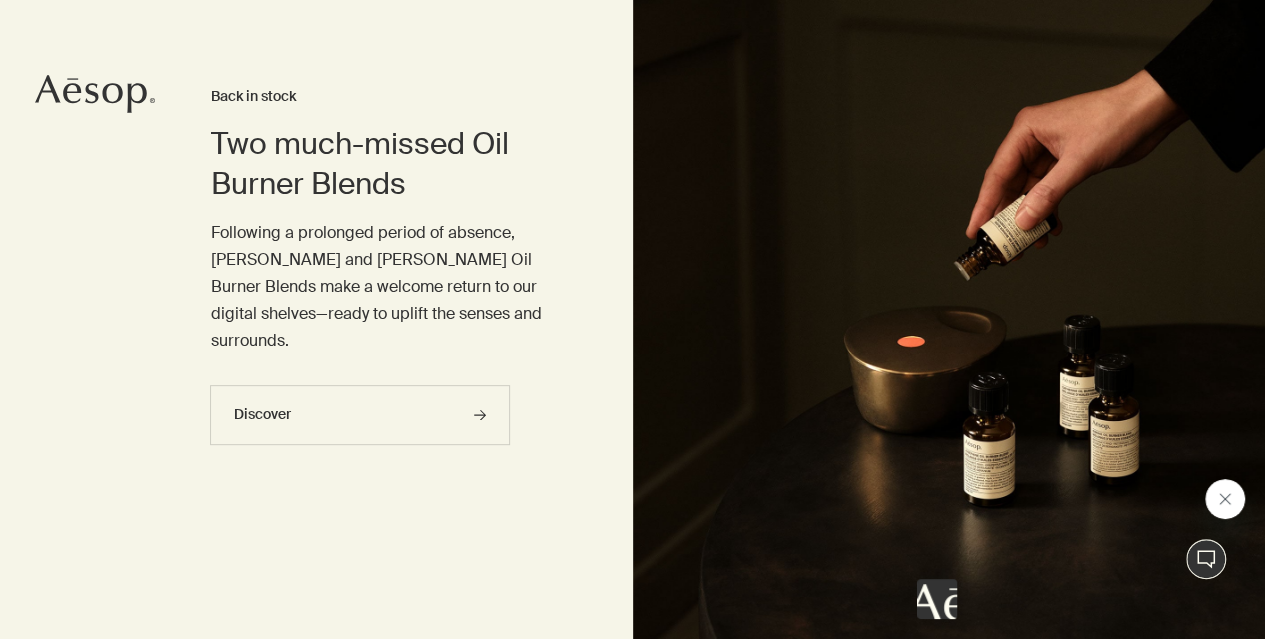click 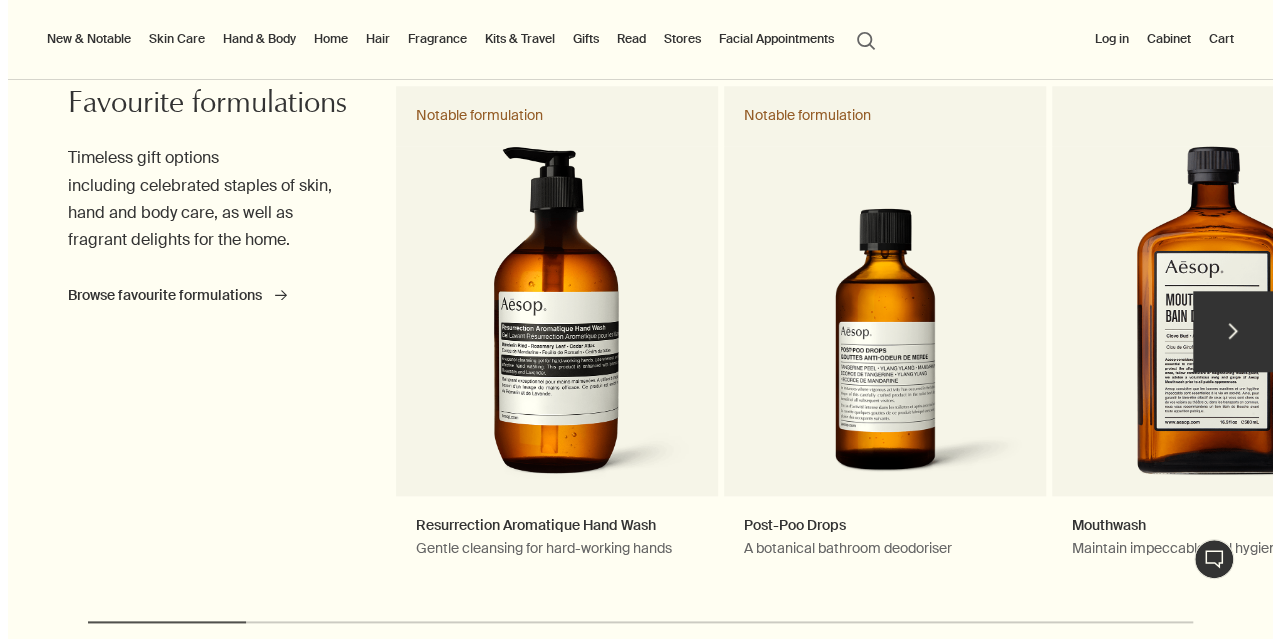 scroll, scrollTop: 896, scrollLeft: 0, axis: vertical 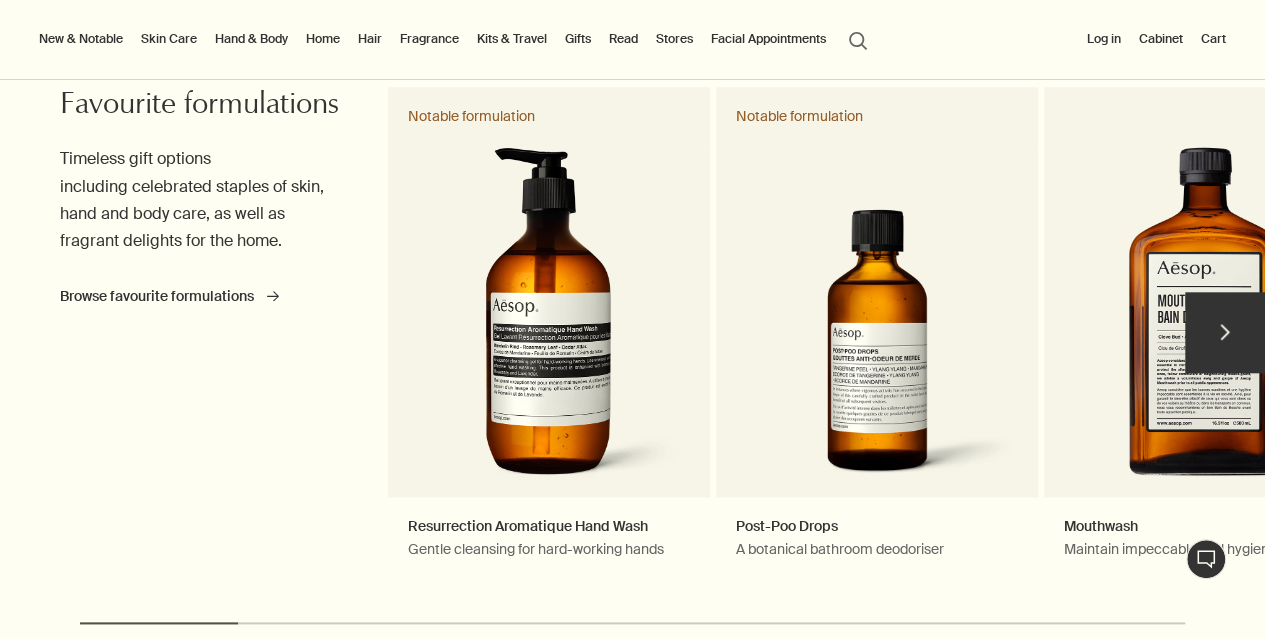 click on "chevron" at bounding box center (1225, 332) 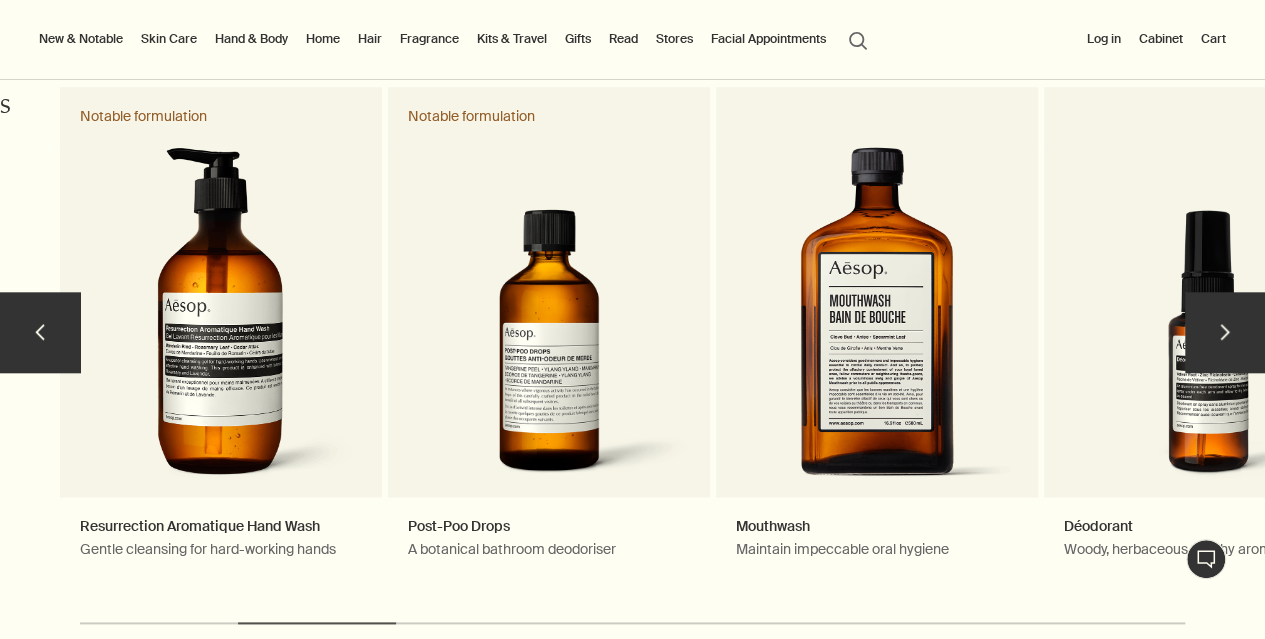 click on "chevron" at bounding box center (1225, 332) 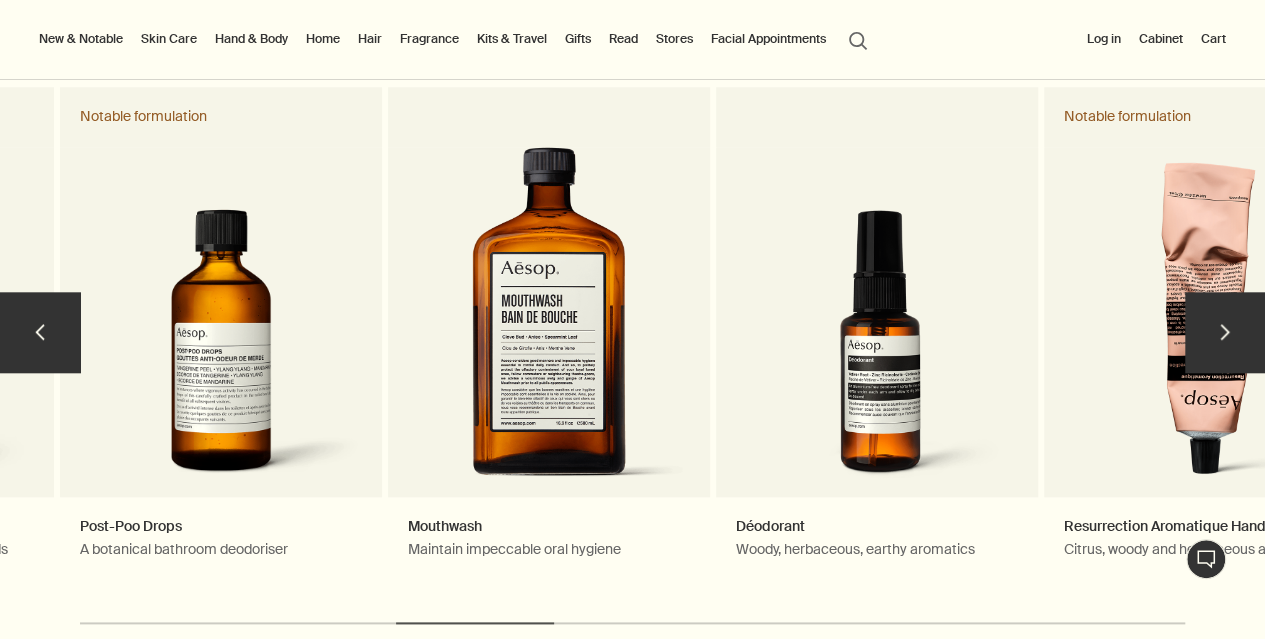 click on "chevron" at bounding box center (1225, 332) 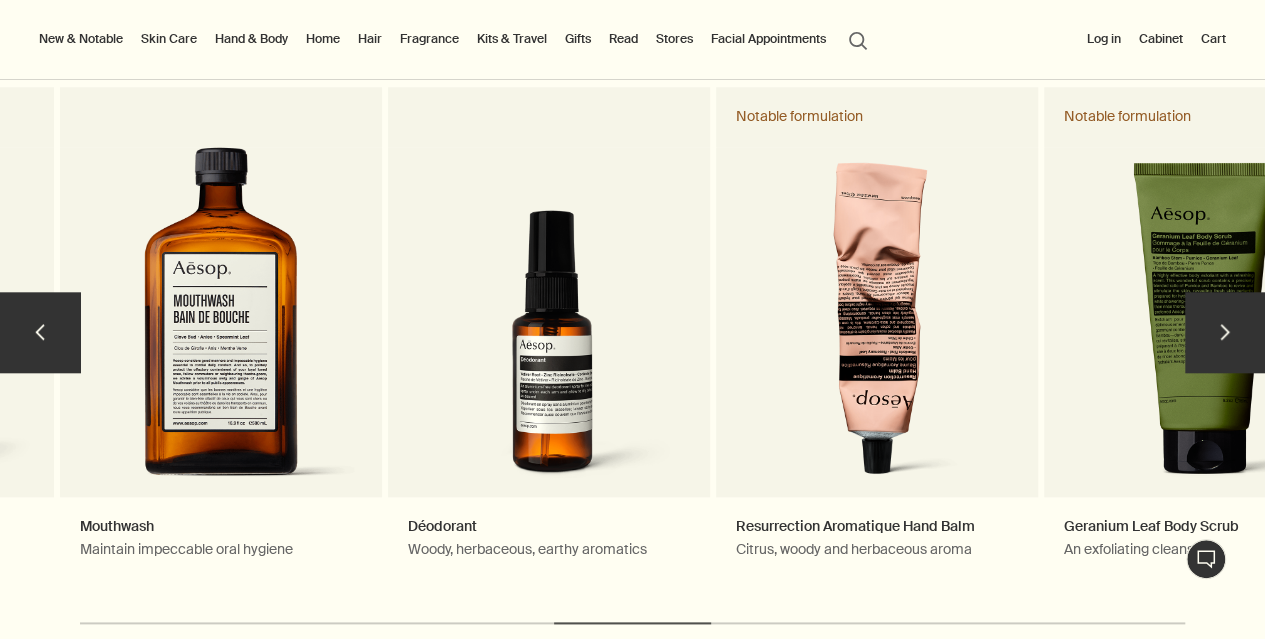 click on "chevron" at bounding box center [1225, 332] 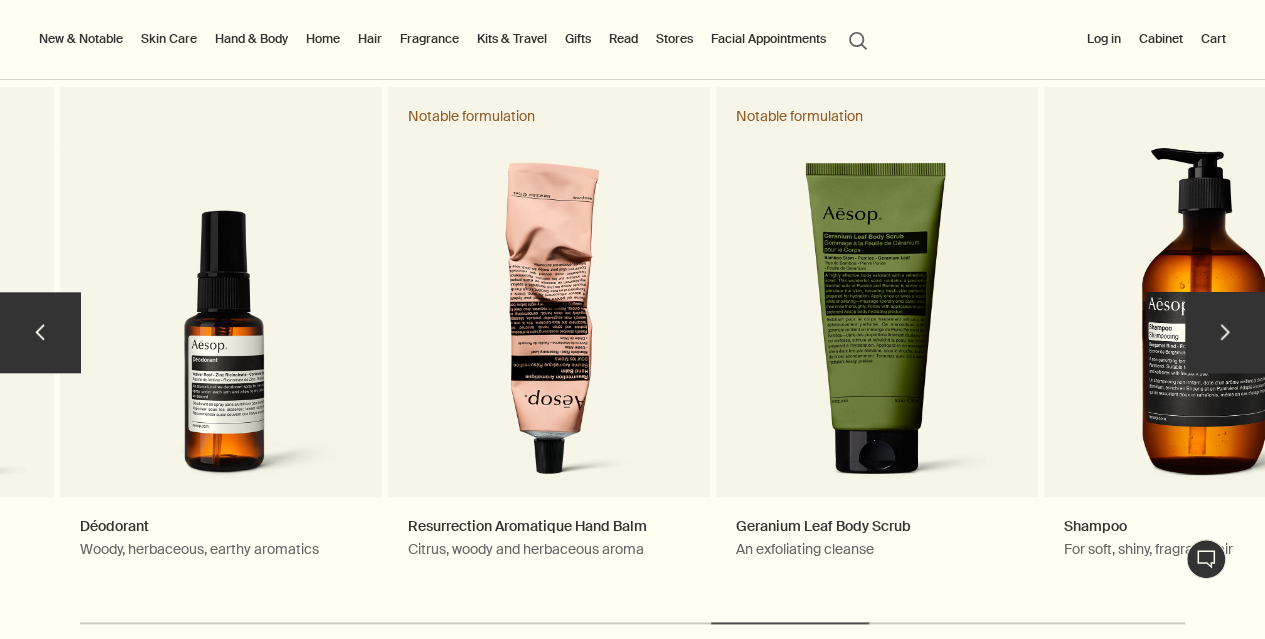 click on "chevron" at bounding box center [1225, 332] 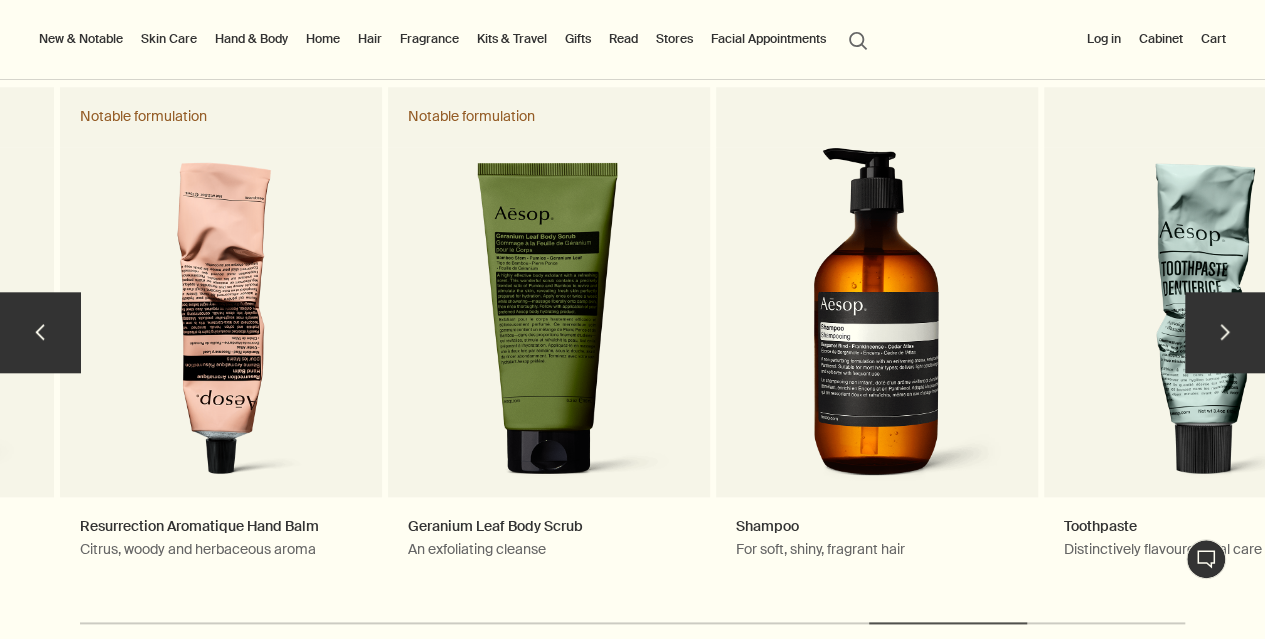 click on "chevron" at bounding box center [1225, 332] 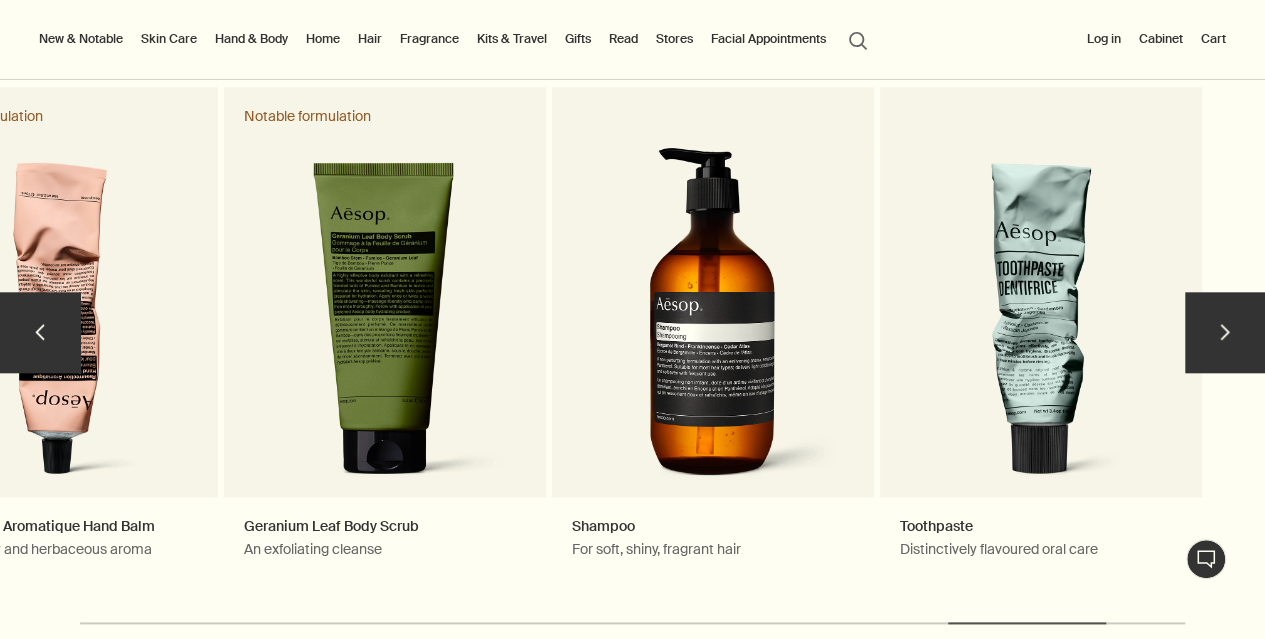 click on "chevron" at bounding box center [1225, 332] 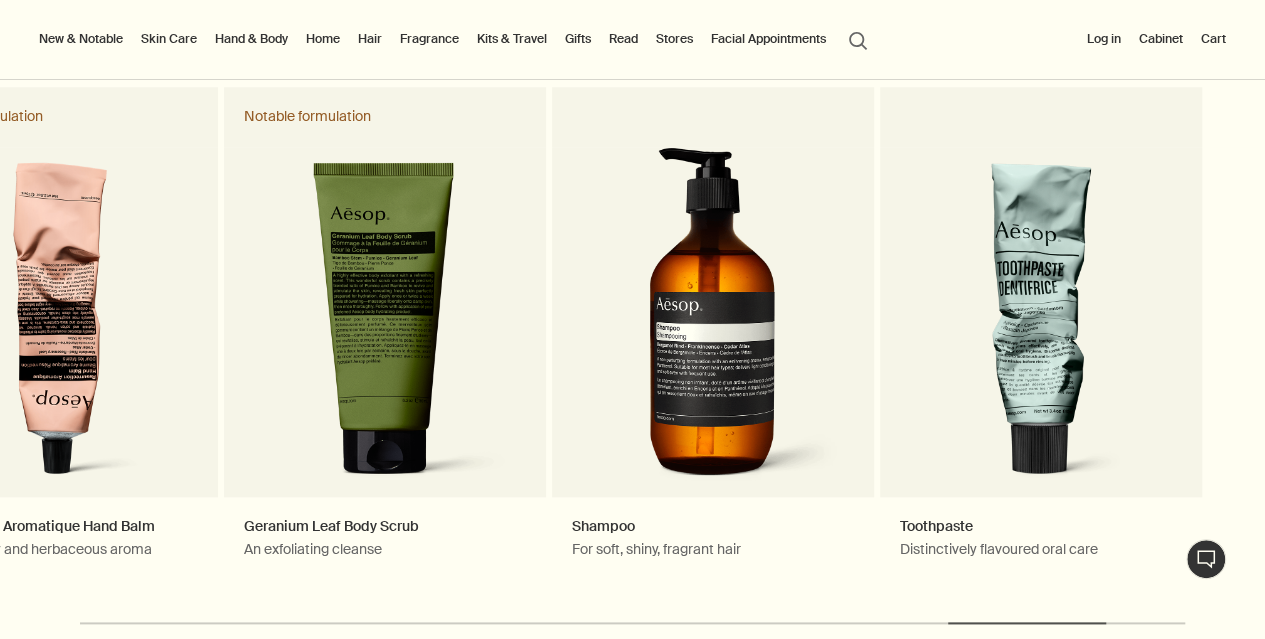 click on "Skin Care" at bounding box center [169, 39] 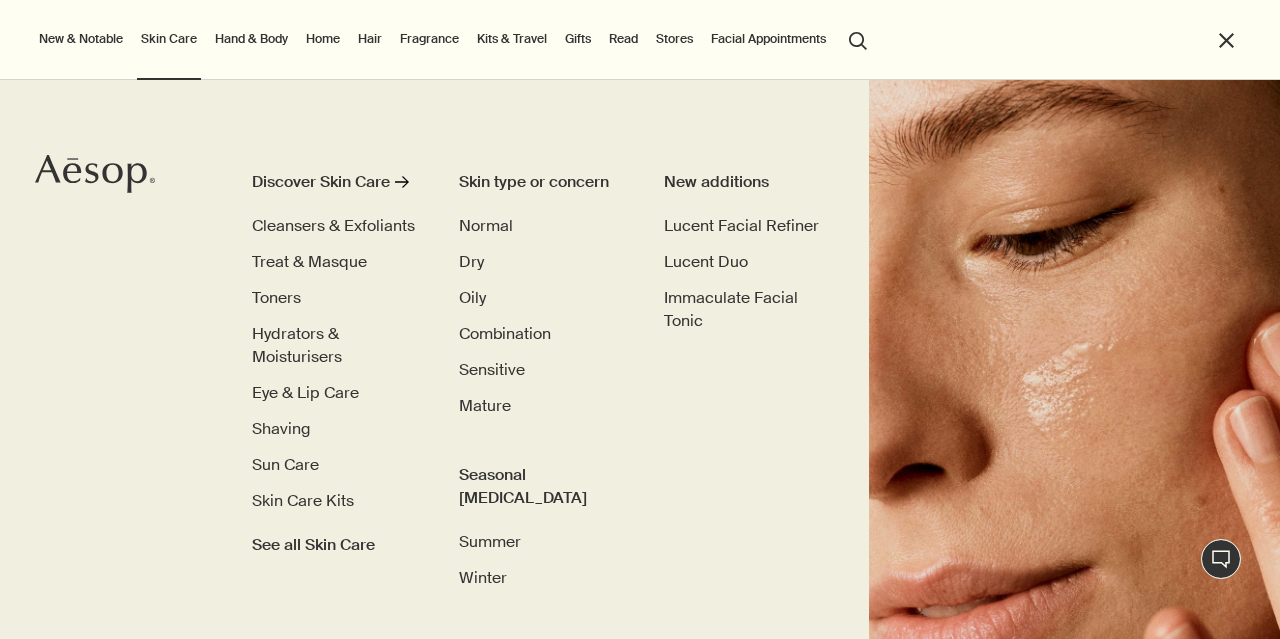 scroll, scrollTop: 869, scrollLeft: 0, axis: vertical 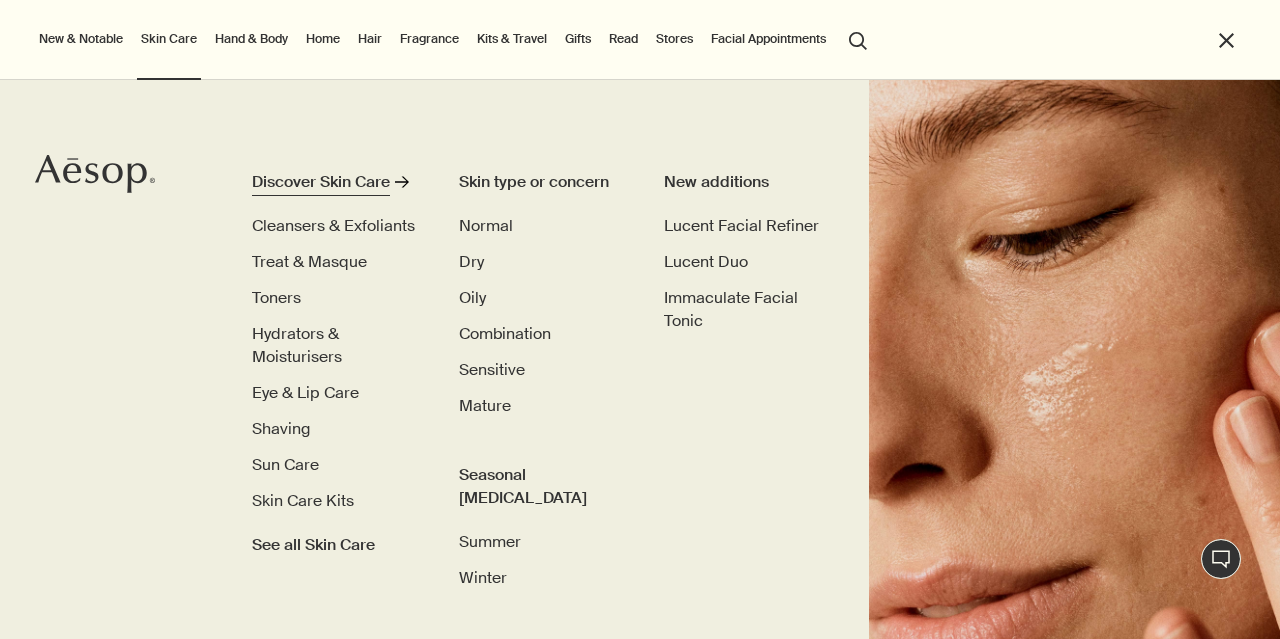 click on "Discover Skin Care" at bounding box center [321, 182] 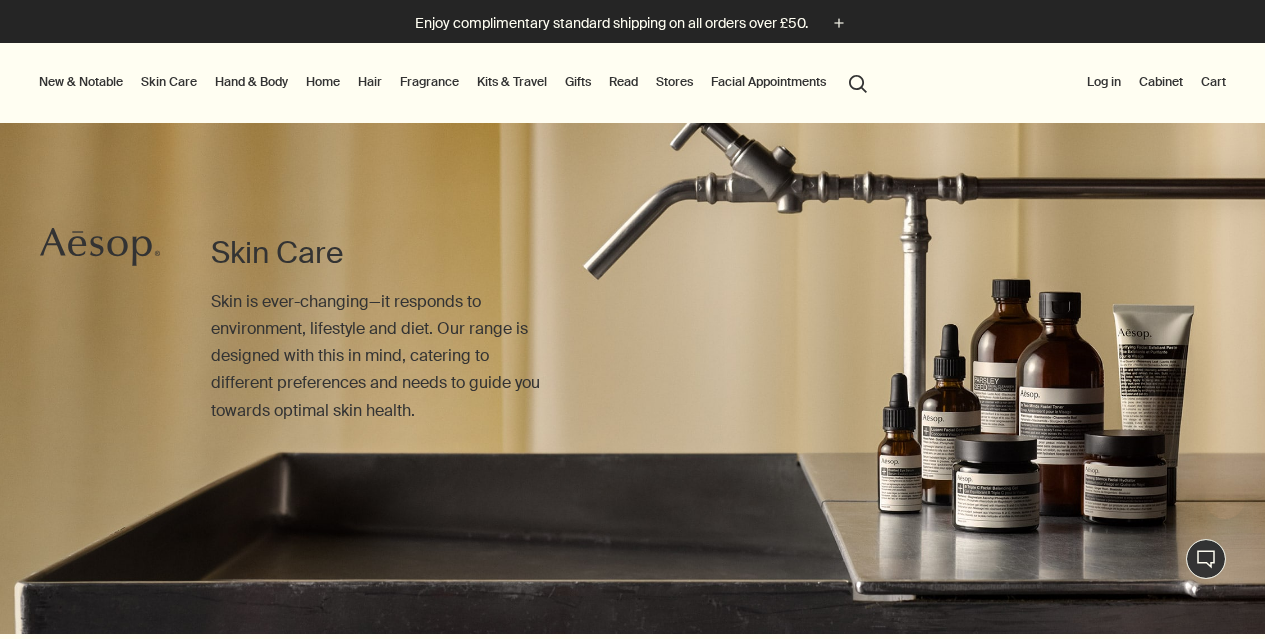 scroll, scrollTop: 0, scrollLeft: 0, axis: both 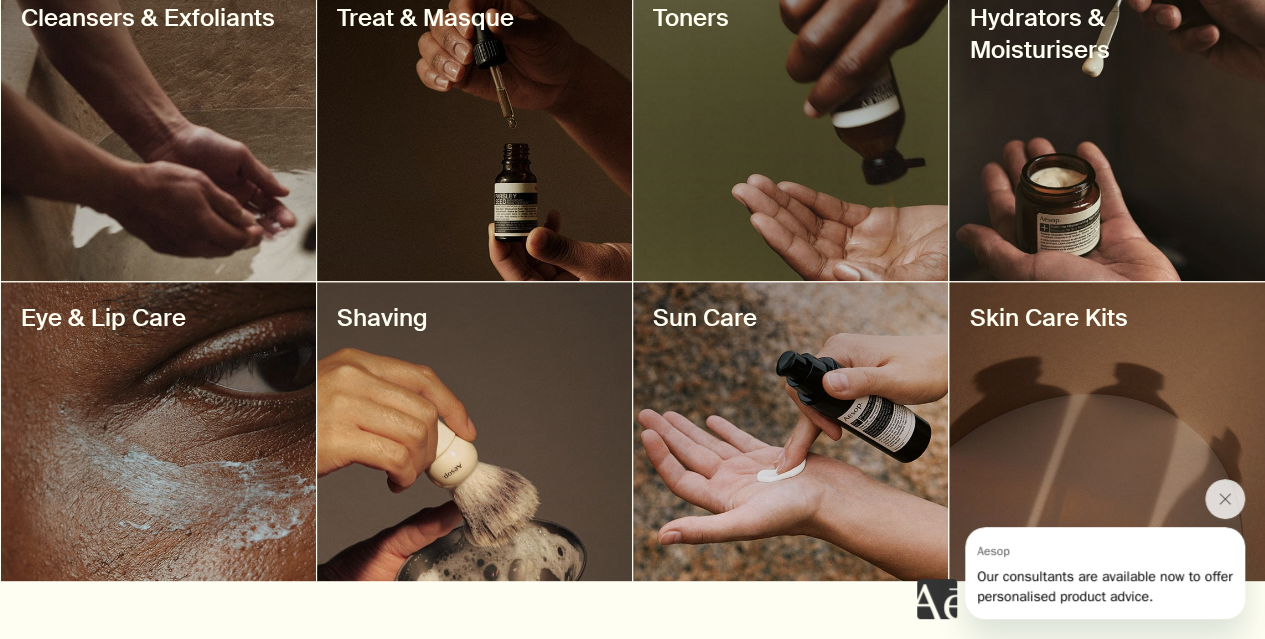 click at bounding box center (474, 131) 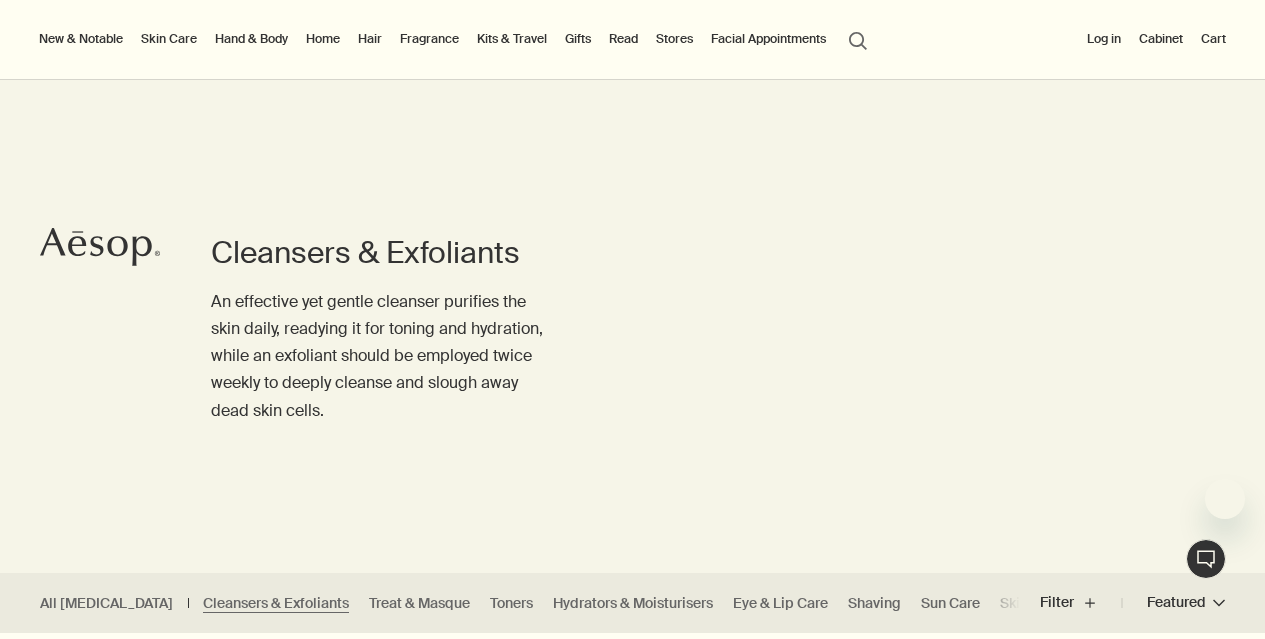 scroll, scrollTop: 0, scrollLeft: 0, axis: both 